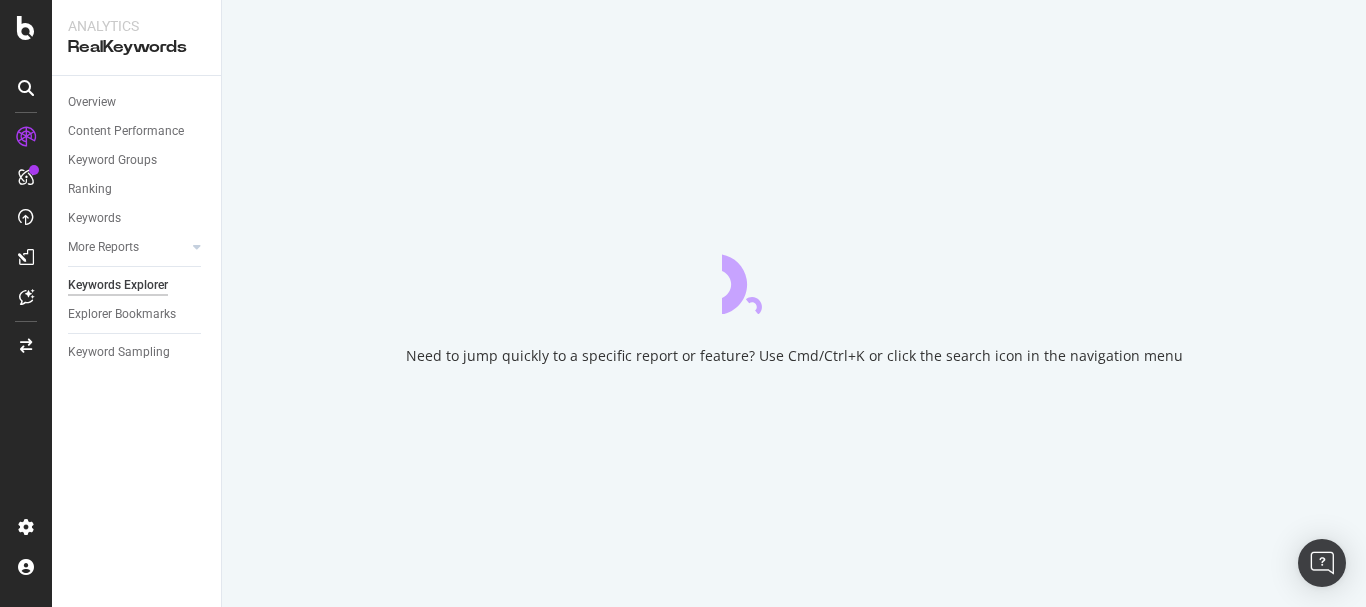 scroll, scrollTop: 0, scrollLeft: 0, axis: both 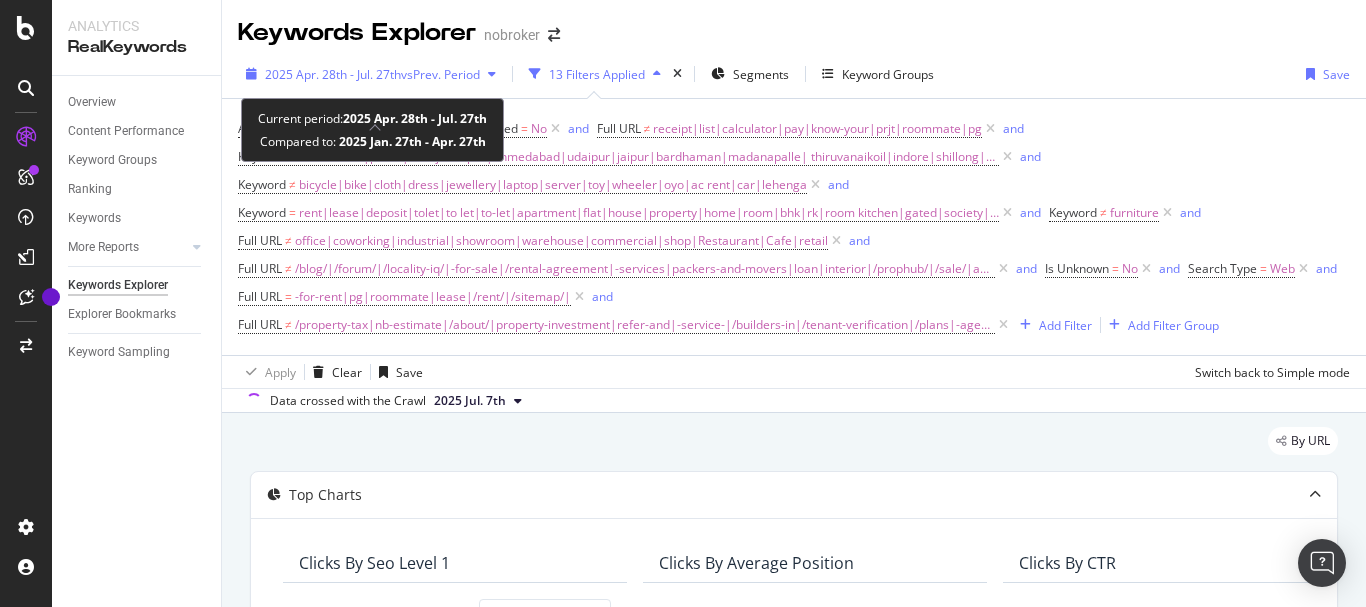 click on "2025 Apr. 28th - Jul. 27th" at bounding box center [333, 74] 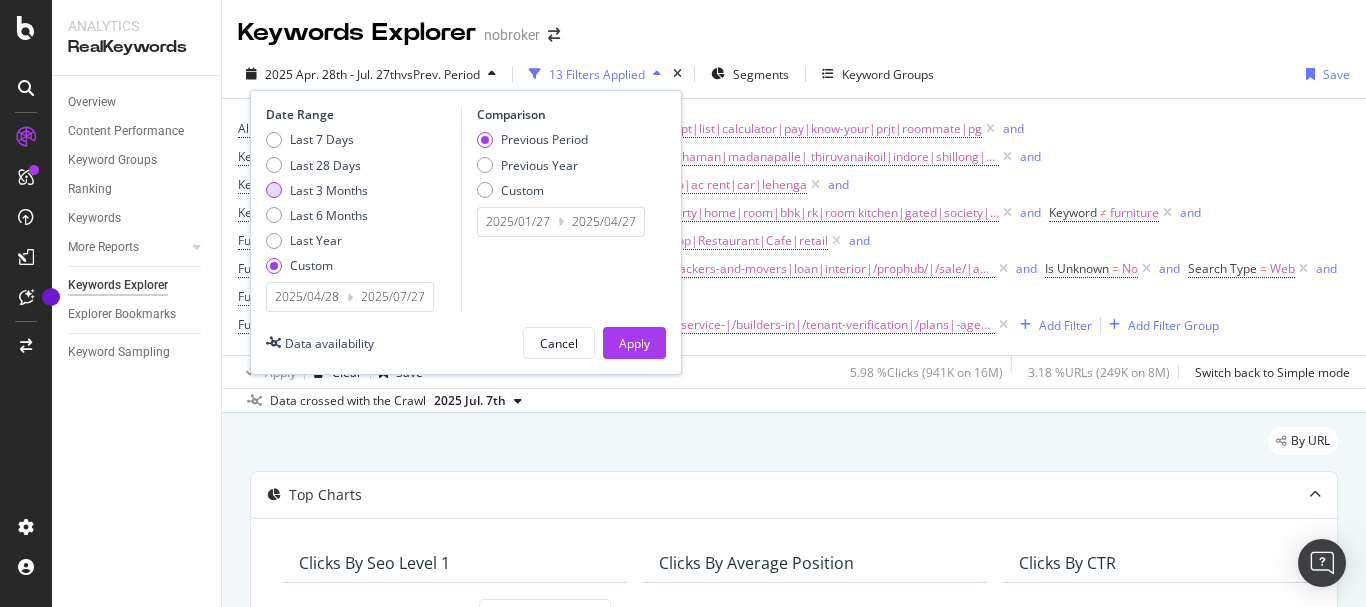 click at bounding box center [274, 190] 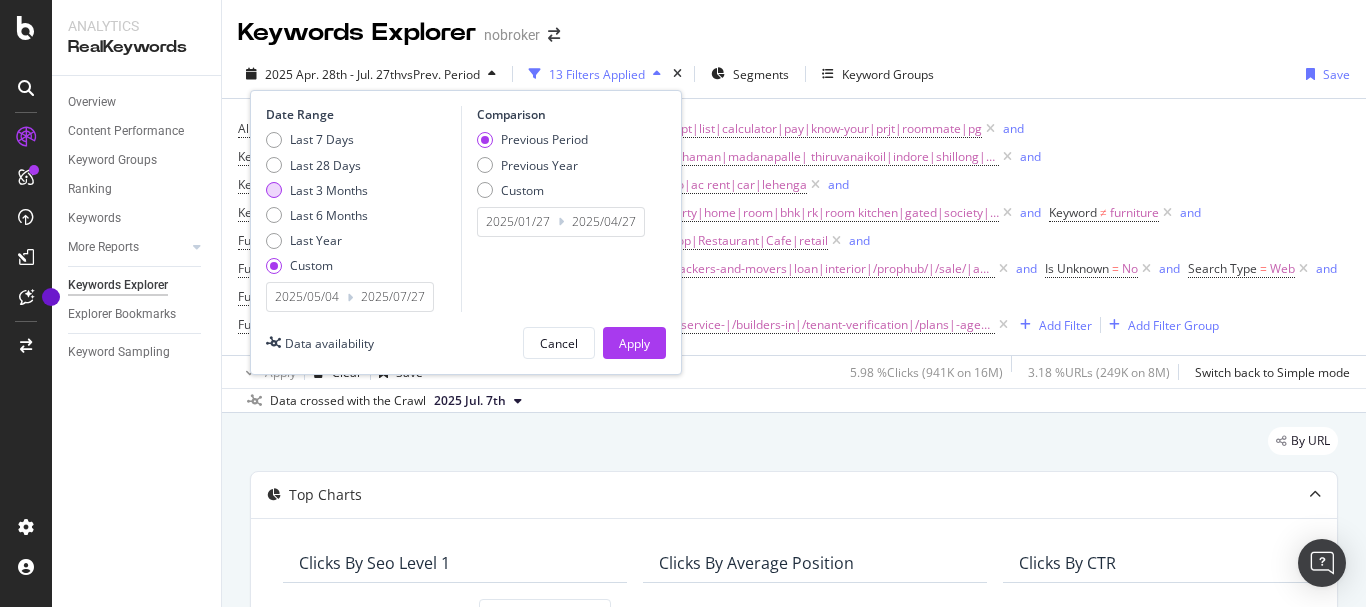 type on "2025/08/03" 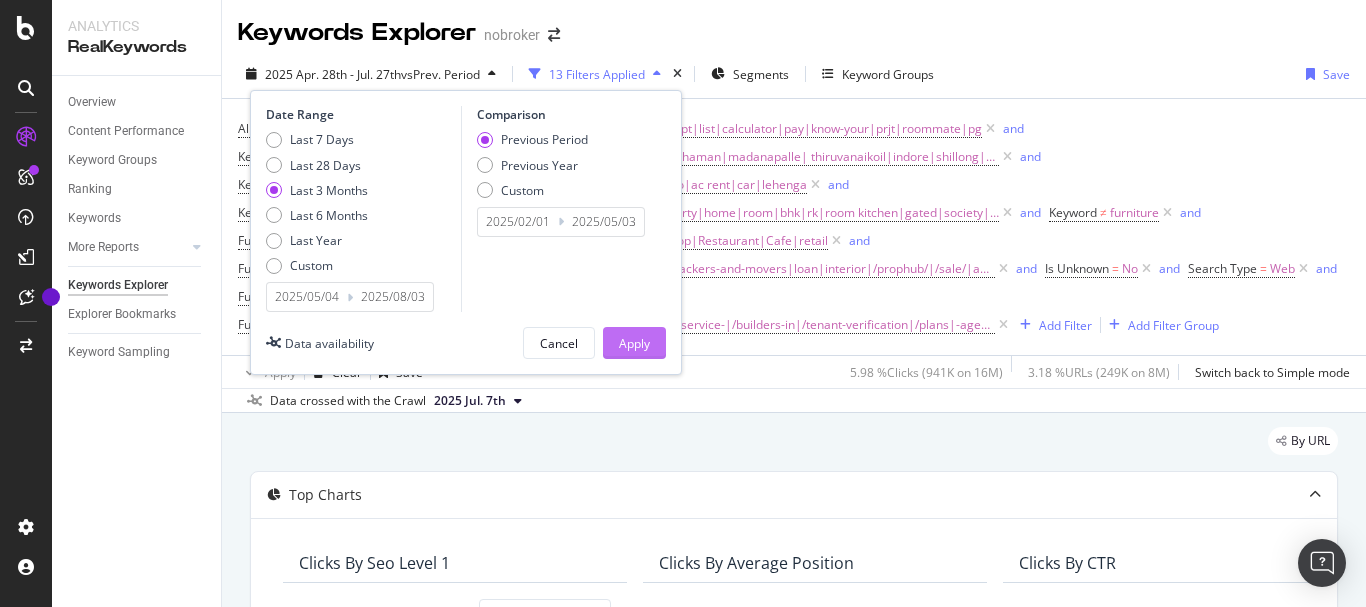click on "Apply" at bounding box center (634, 343) 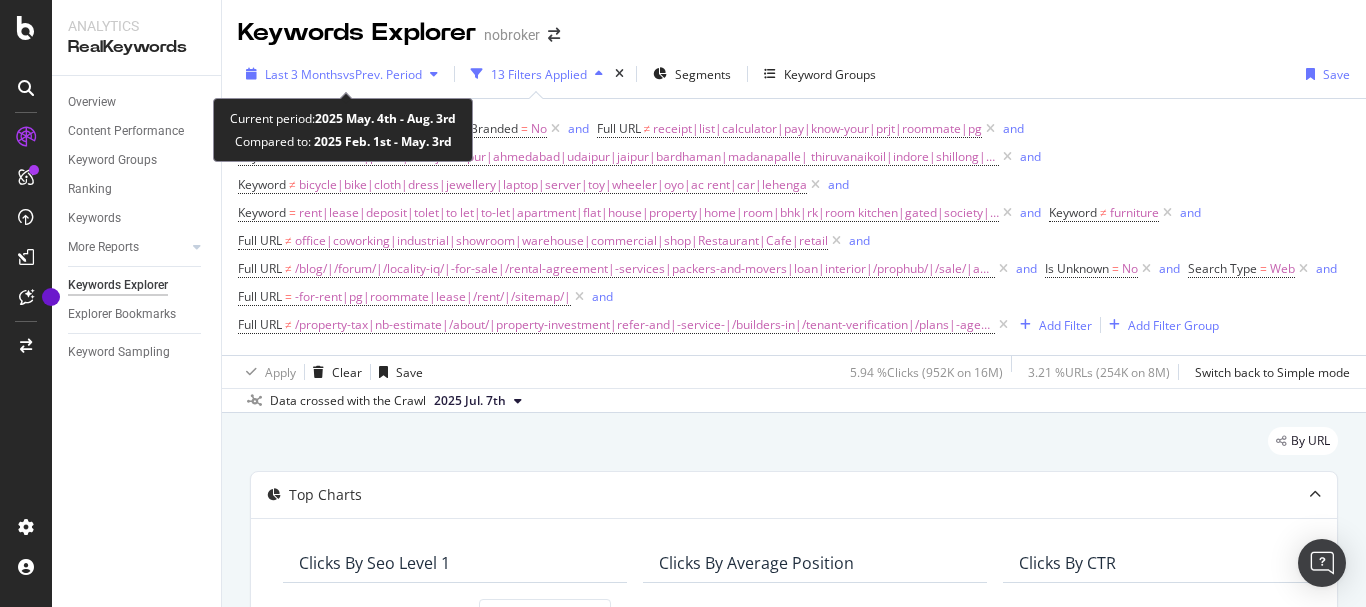 click on "Last 3 Months  vs  Prev. Period" at bounding box center (342, 74) 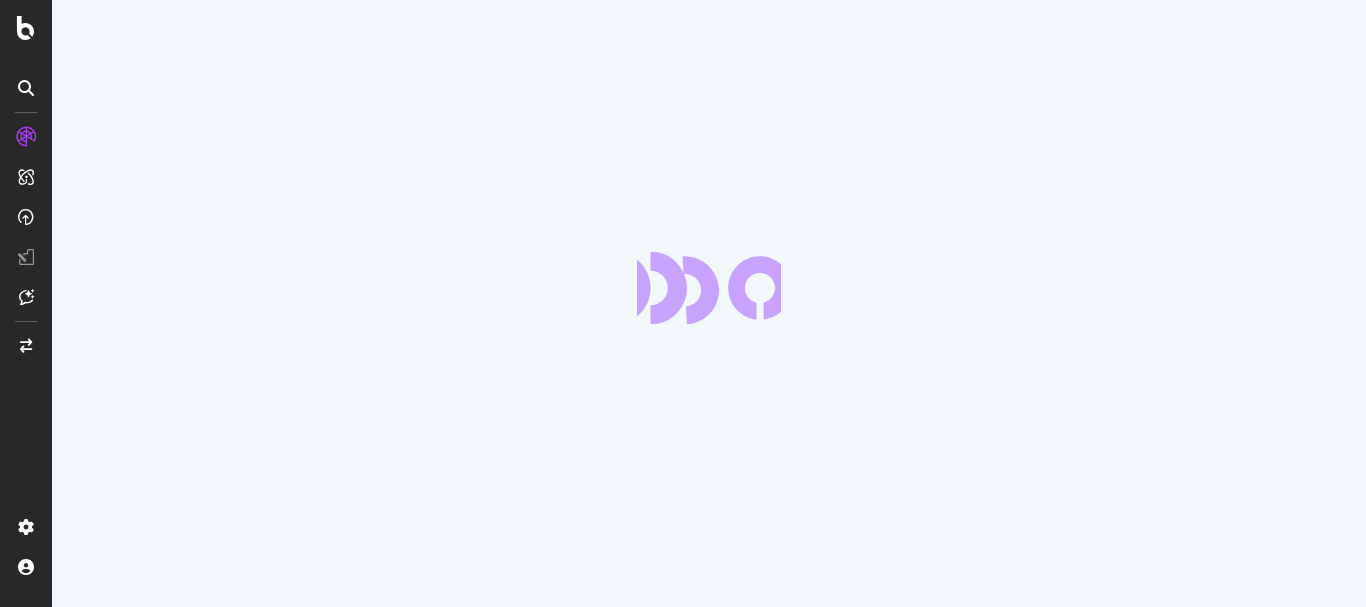 scroll, scrollTop: 0, scrollLeft: 0, axis: both 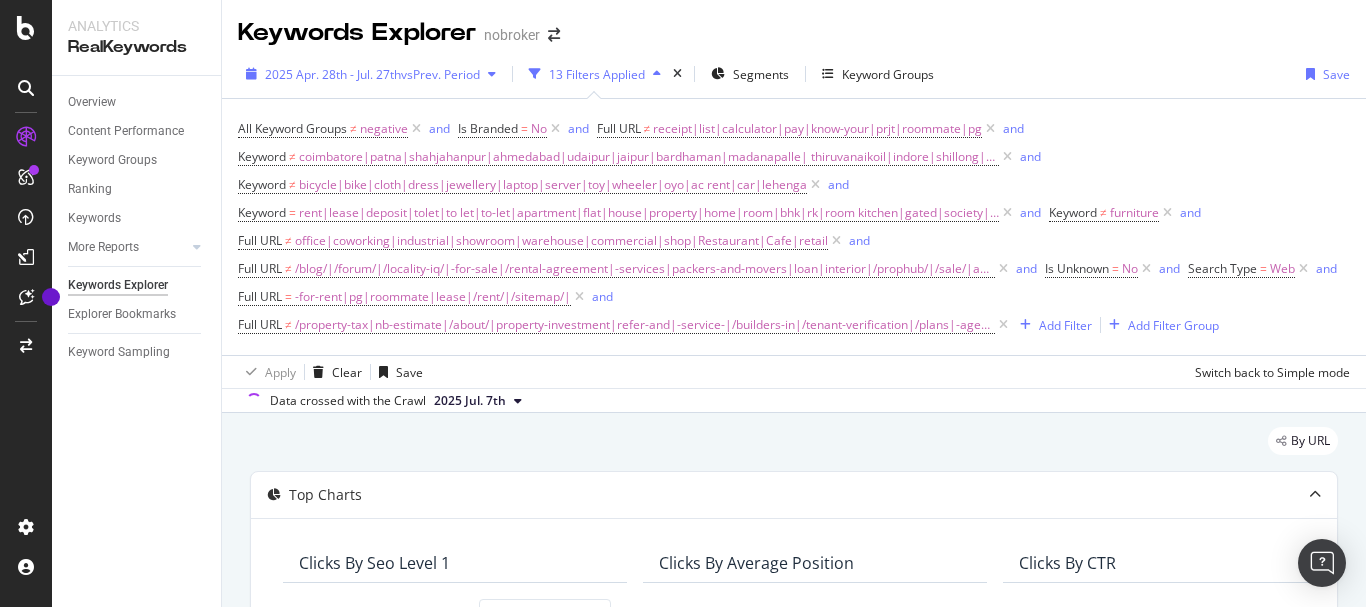 click on "2025 Apr. 28th - Jul. 27th" at bounding box center [333, 74] 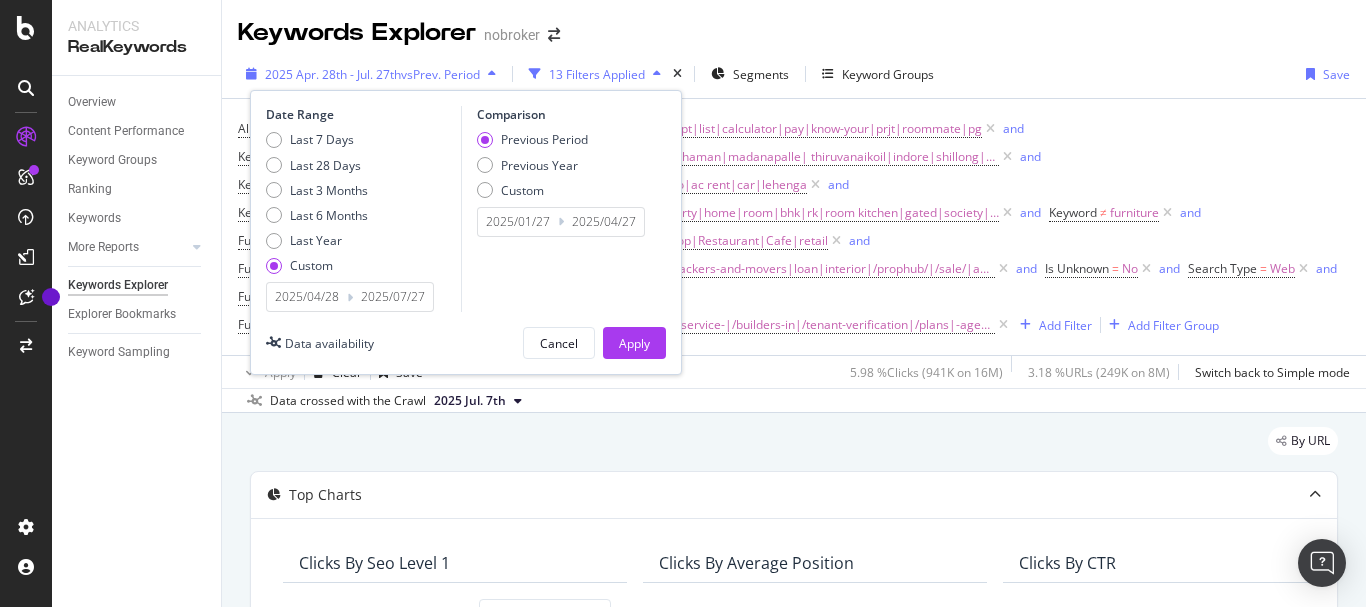 click on "vs  Prev. Period" at bounding box center (440, 74) 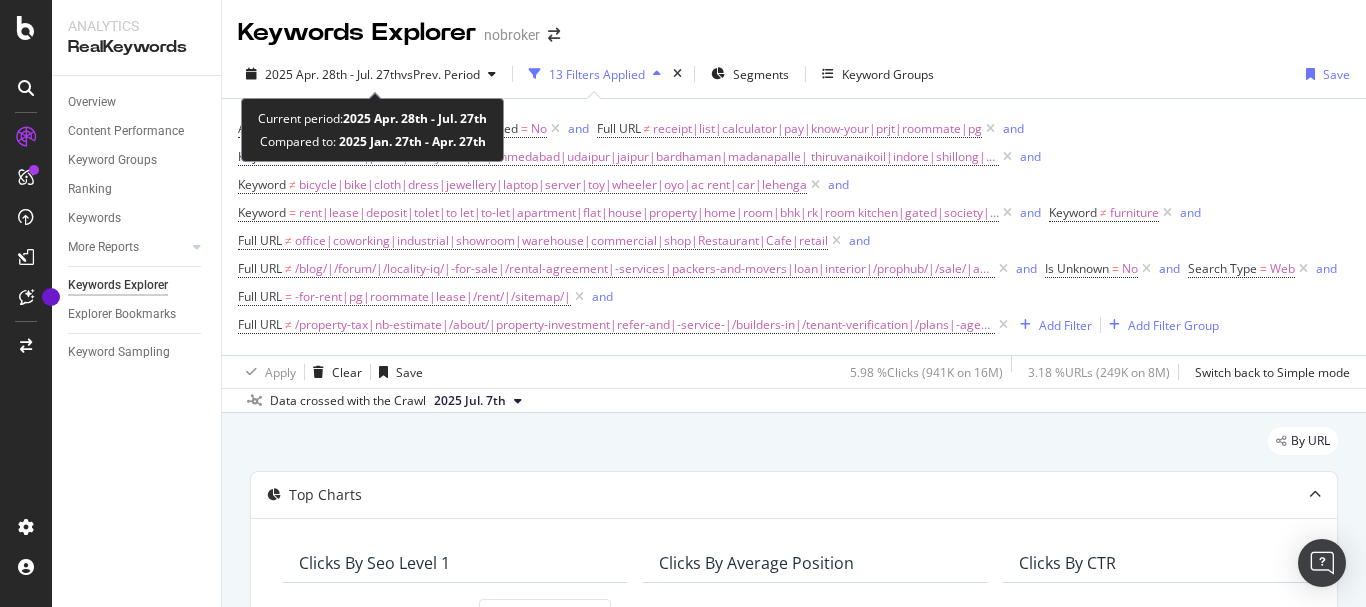 click on "vs  Prev. Period" at bounding box center (440, 74) 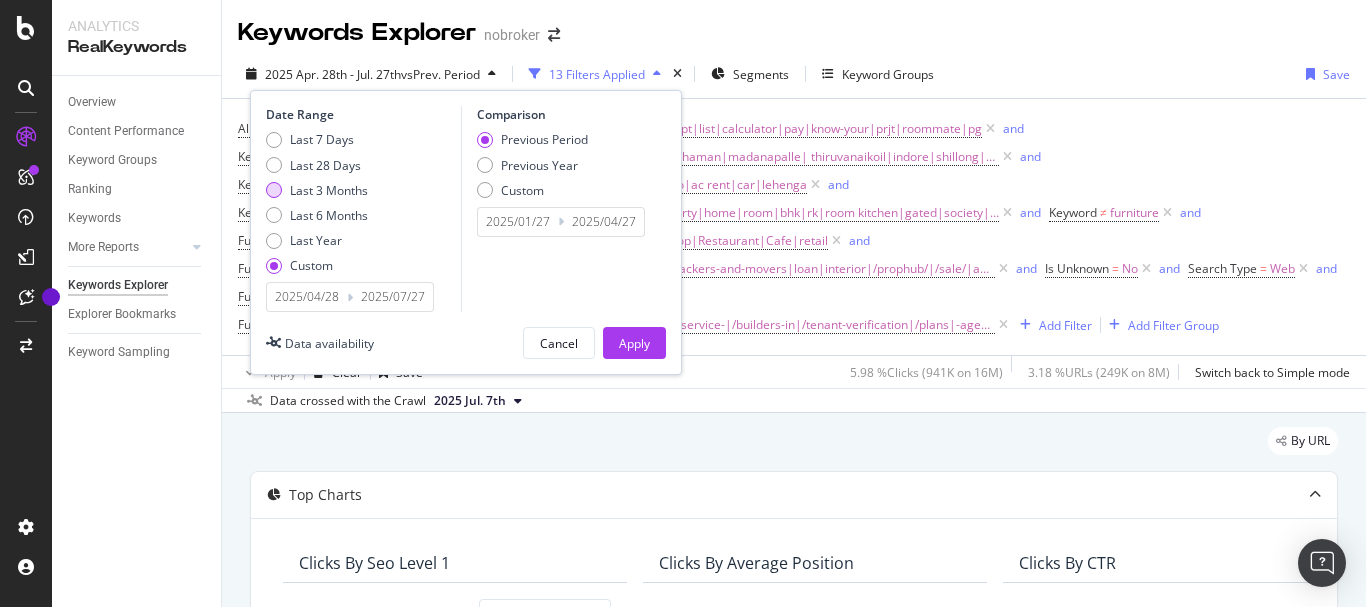 click at bounding box center [274, 190] 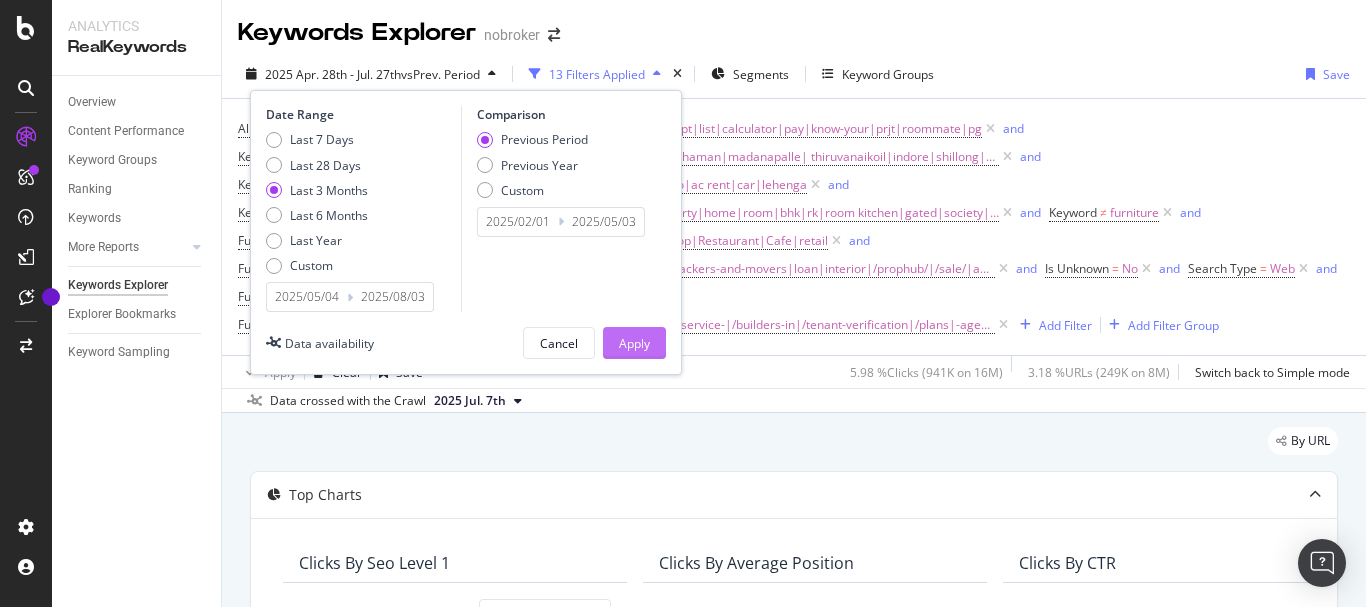 click on "Apply" at bounding box center [634, 343] 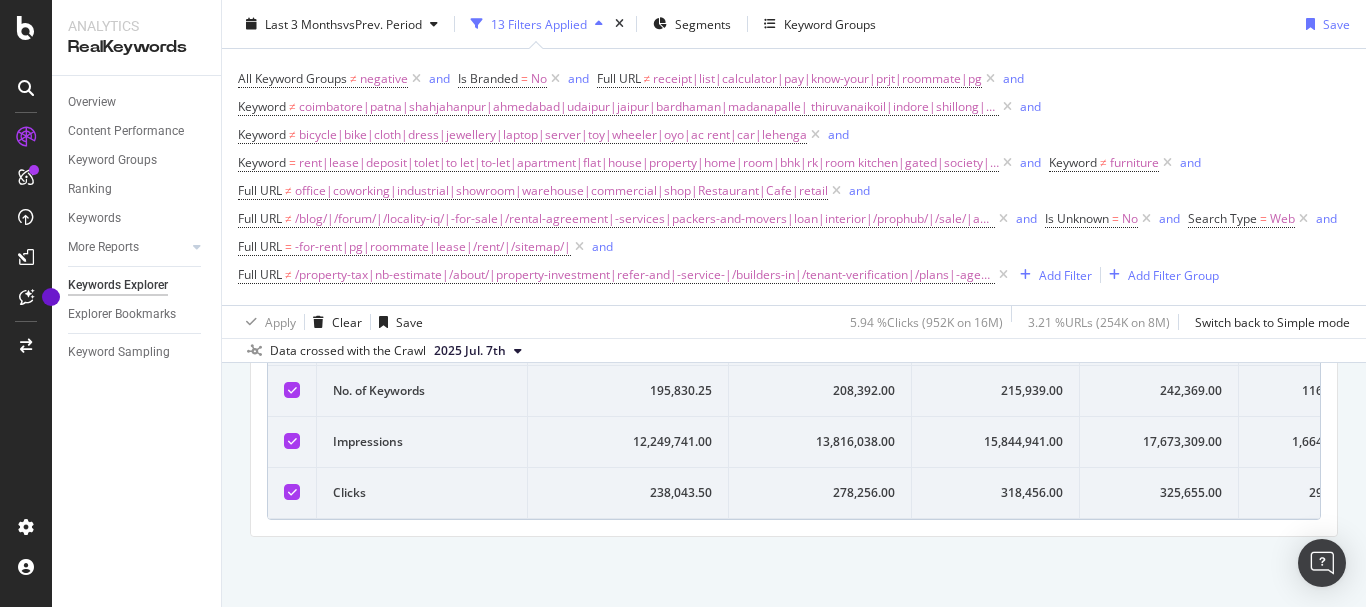 scroll, scrollTop: 1041, scrollLeft: 0, axis: vertical 